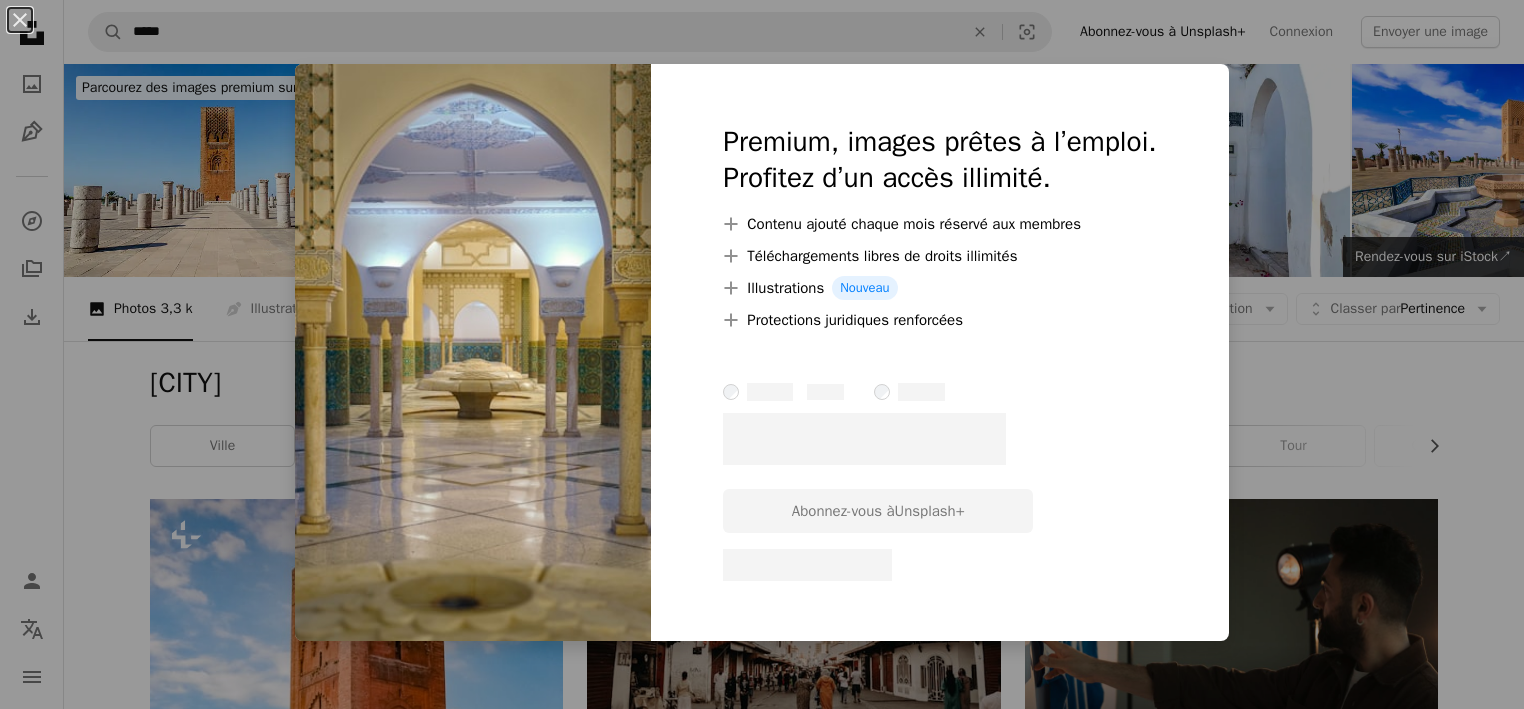 scroll, scrollTop: 4086, scrollLeft: 0, axis: vertical 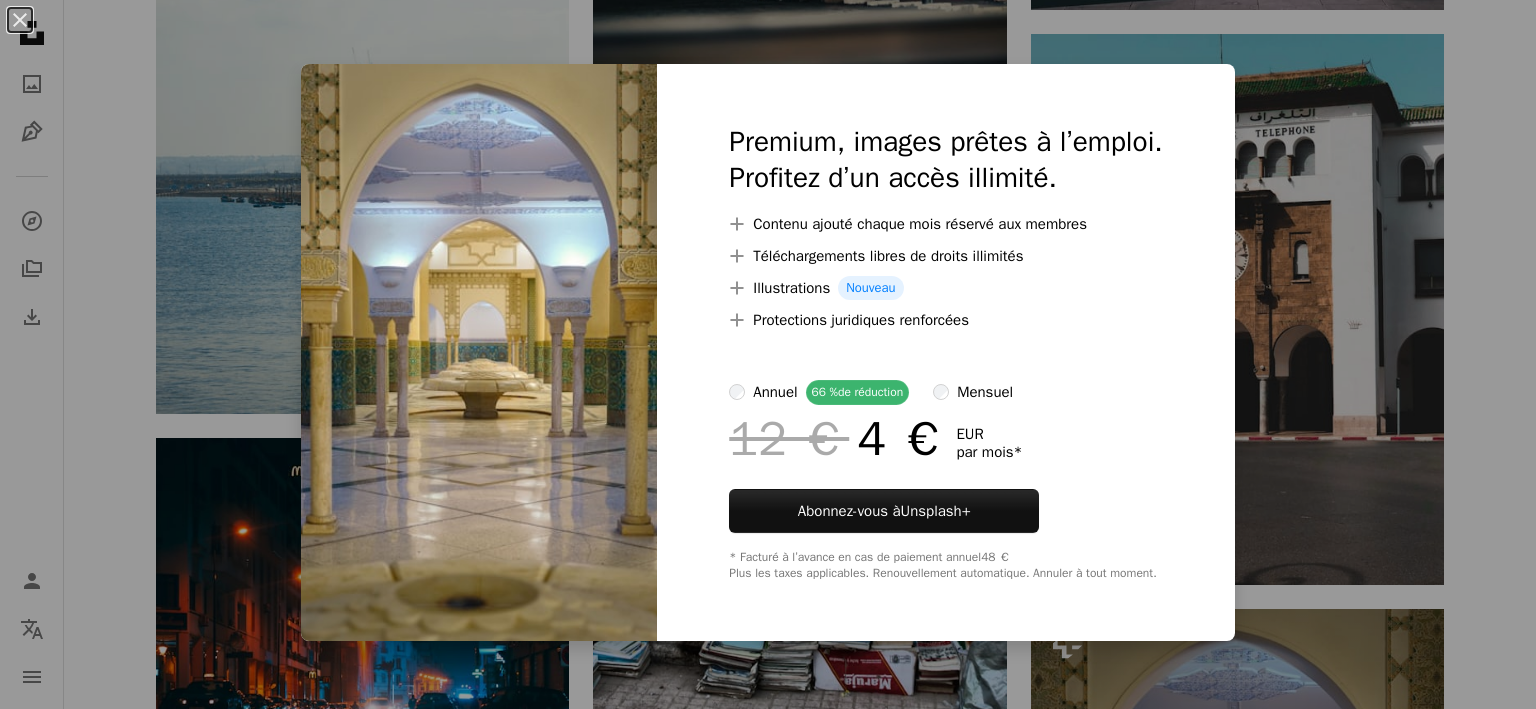 click on "An X shape Premium, images prêtes à l’emploi. Profitez d’un accès illimité. A plus sign Contenu ajouté chaque mois réservé aux membres A plus sign Téléchargements libres de droits illimités A plus sign Illustrations  Nouveau A plus sign Protections juridiques renforcées annuel 66 %  de réduction mensuel 12 €   4 € EUR par mois * Abonnez-vous à  Unsplash+ * Facturé à l’avance en cas de paiement annuel  48 € Plus les taxes applicables. Renouvellement automatique. Annuler à tout moment." at bounding box center (768, 354) 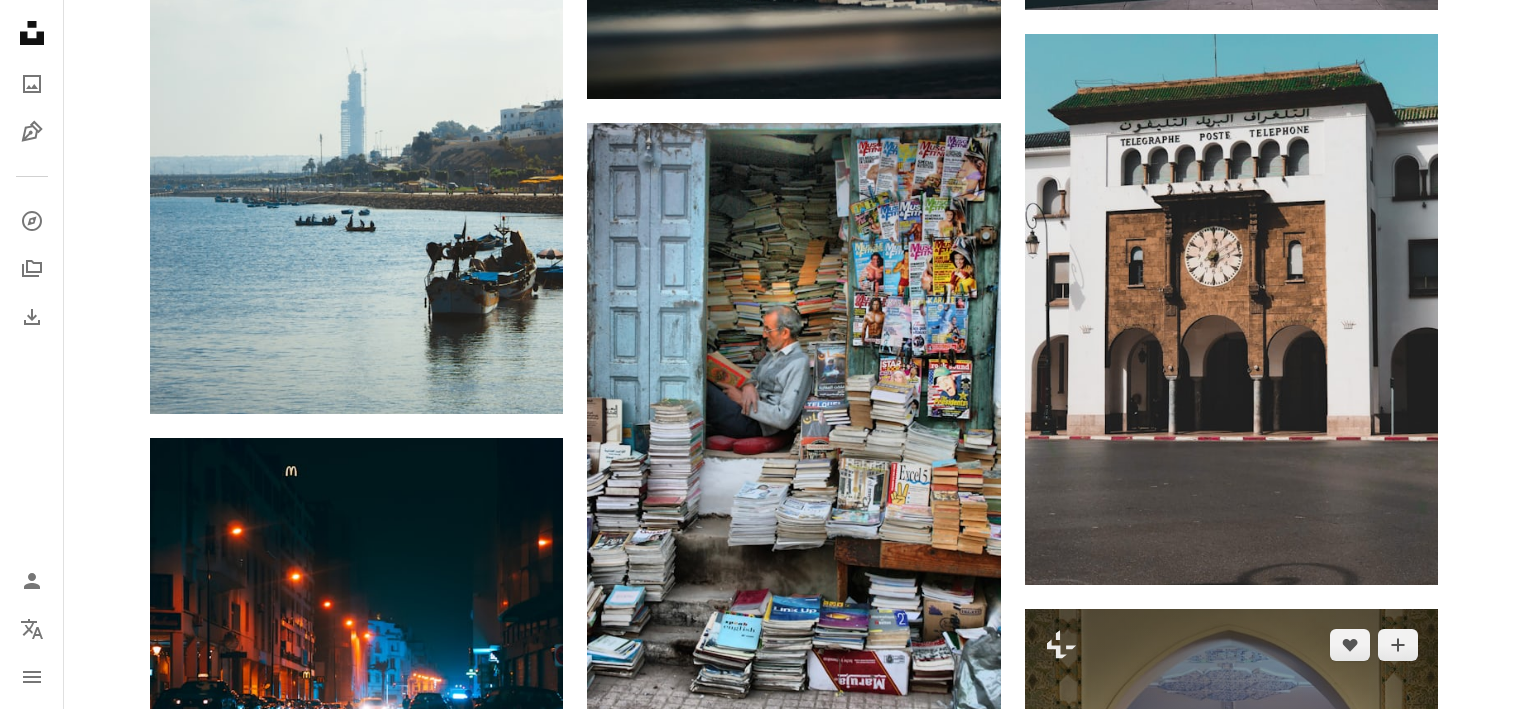 click at bounding box center [1231, 919] 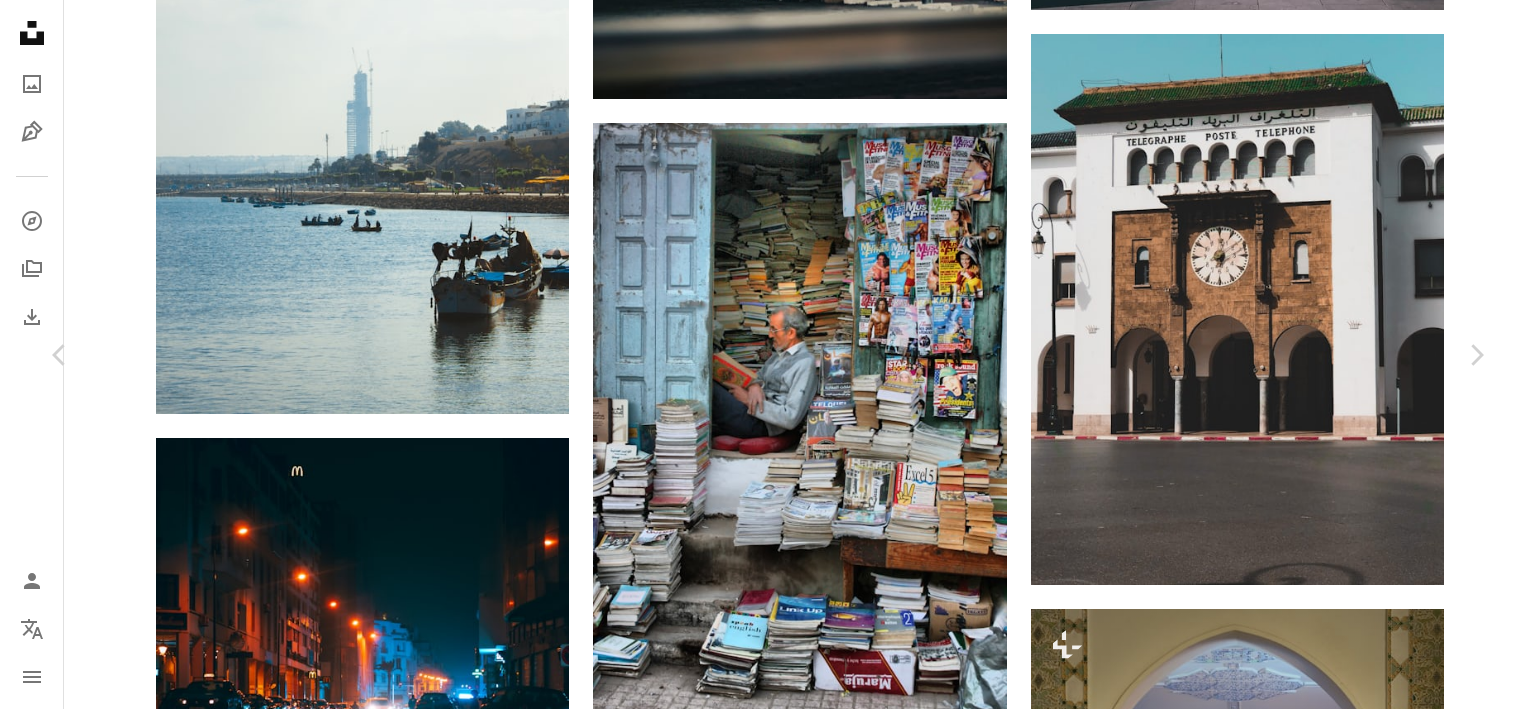 click on "Unsplash logo Accueil Unsplash A photo Pen Tool A compass A stack of folders Download Person Localization icon navigation menu A magnifying glass ***** An X shape Visual search Abonnez-vous à Unsplash+ Connexion Envoyer une image Parcourez des images premium sur iStock  |  - 20 % sur tout iStock  ↗ Parcourez des images premium sur iStock - 20 % sur tout iStock  ↗ En voir plus  ↗ Rendez-vous sur iStock  ↗ A photo Photos   3,3 k Pen Tool Illustrations   0 A stack of folders Collections   708 A group of people Utilisateurs   105 A copyright icon © Licence Arrow down Aspect ratio Orientation Arrow down Unfold Classer par  Pertinence Arrow down Filters Filtres [CITY] Chevron right ville [COUNTRY] bâtiment architecture urbain clocher flèche tour centre-ville mosquée coupole bleu Plus sign for Unsplash+ A heart A plus sign Getty Images Pour  Unsplash+ A lock Télécharger A heart A plus sign [FIRST] [LAST] Disponible à l’embauche A checkmark inside of a circle Arrow pointing down A heart Ahmed" at bounding box center [768, 140] 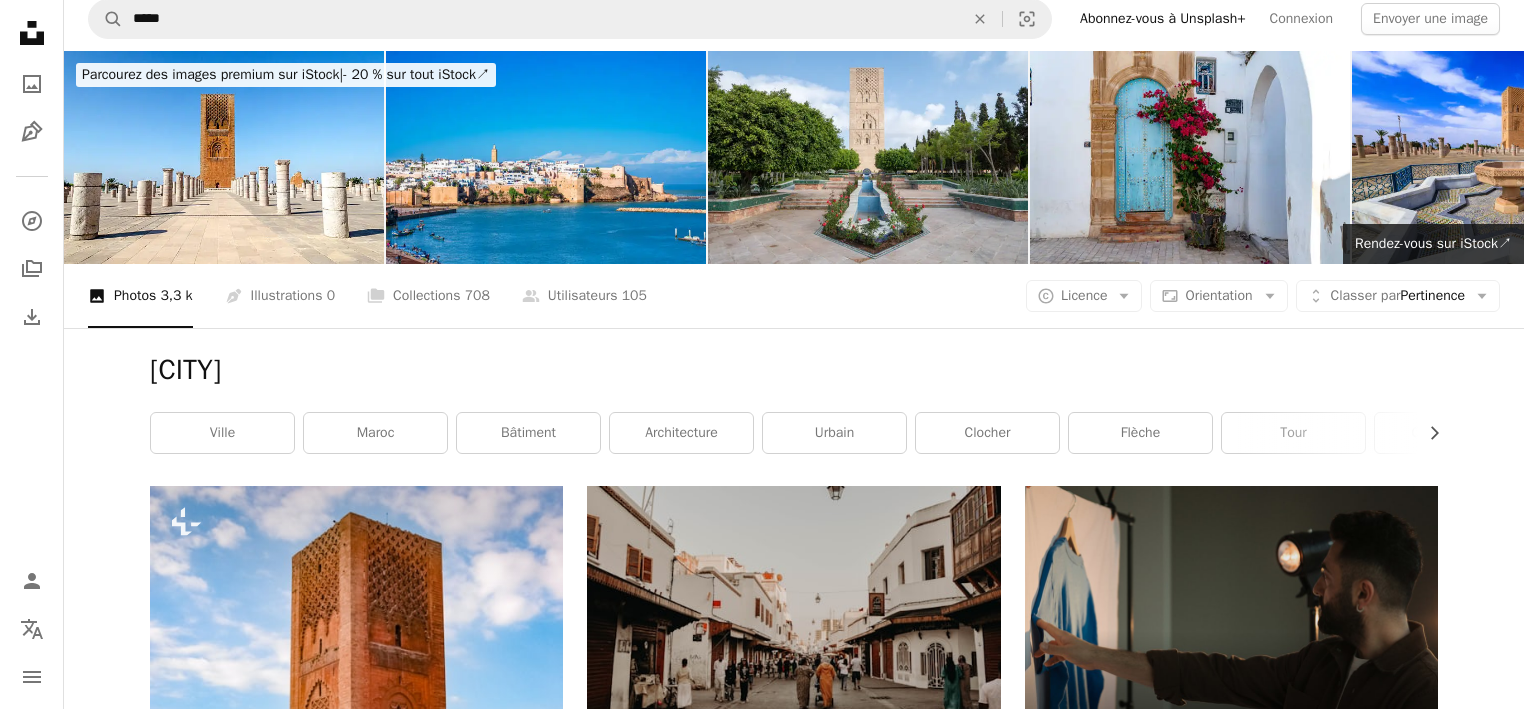 scroll, scrollTop: 0, scrollLeft: 0, axis: both 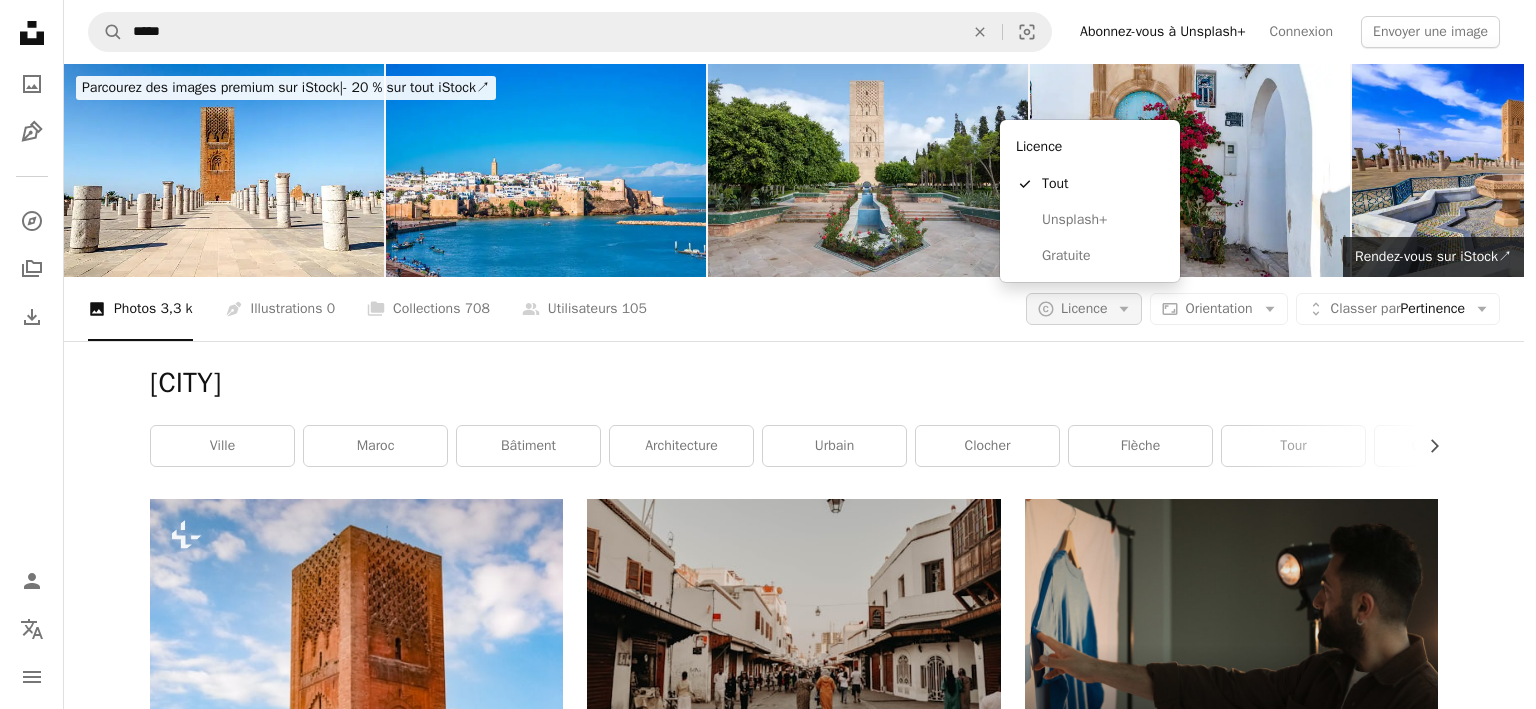 click on "Licence" at bounding box center (1084, 308) 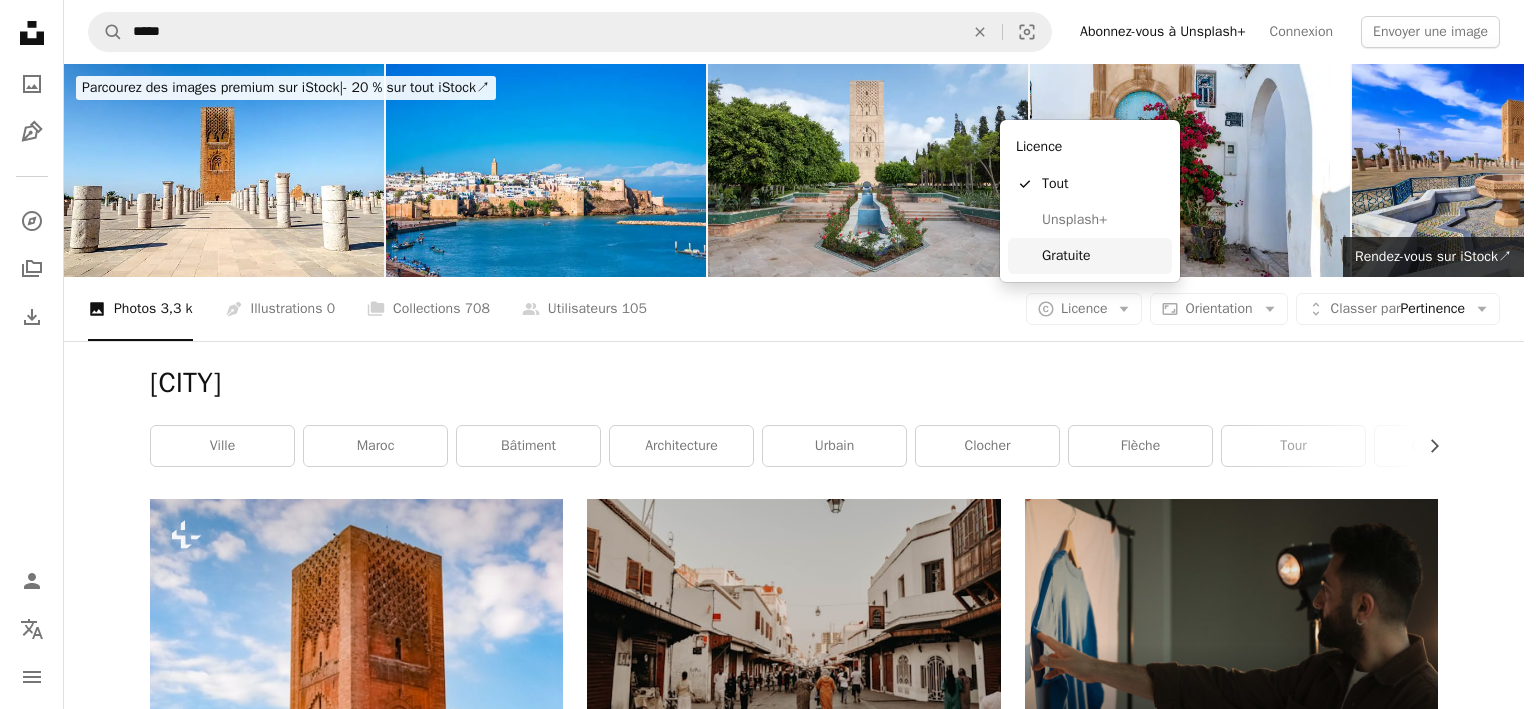 click on "Gratuite" at bounding box center (1103, 256) 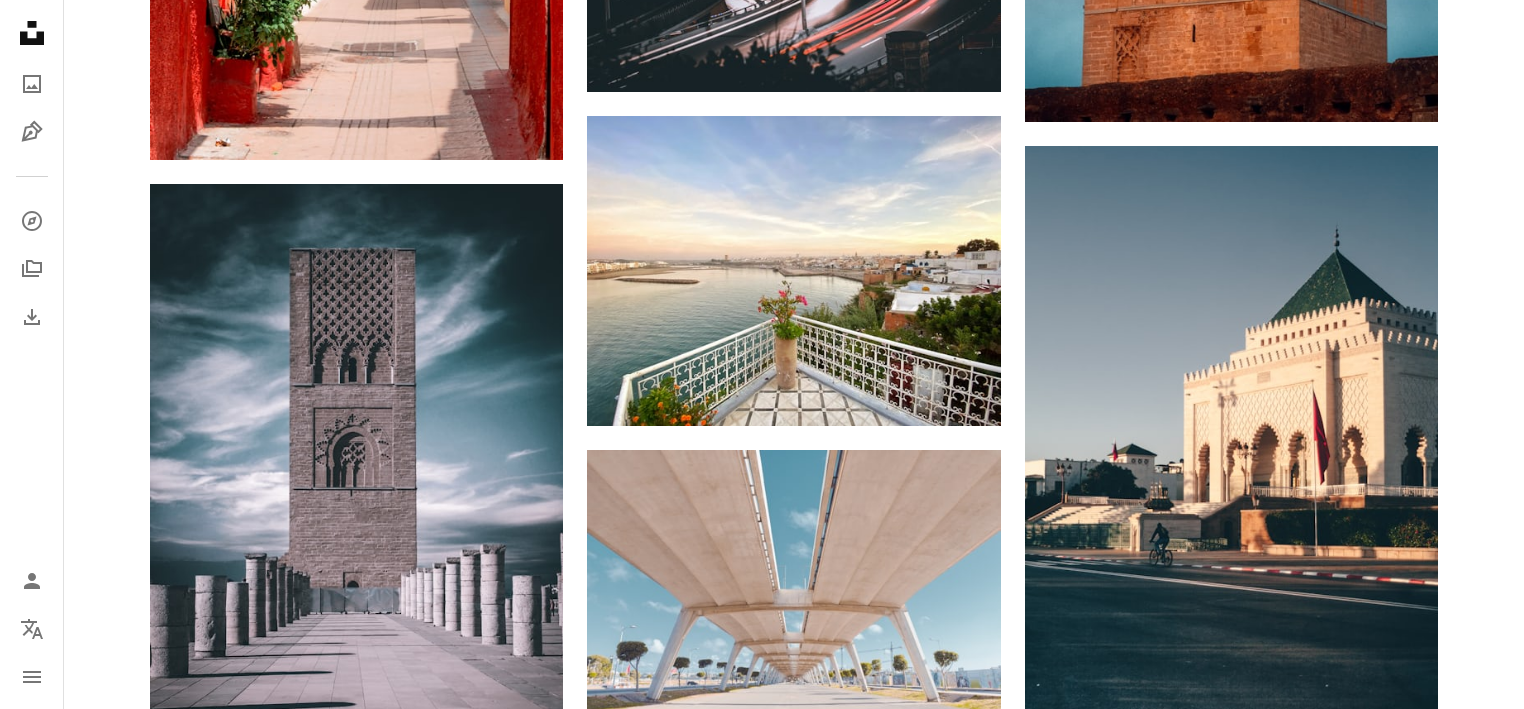 scroll, scrollTop: 1858, scrollLeft: 0, axis: vertical 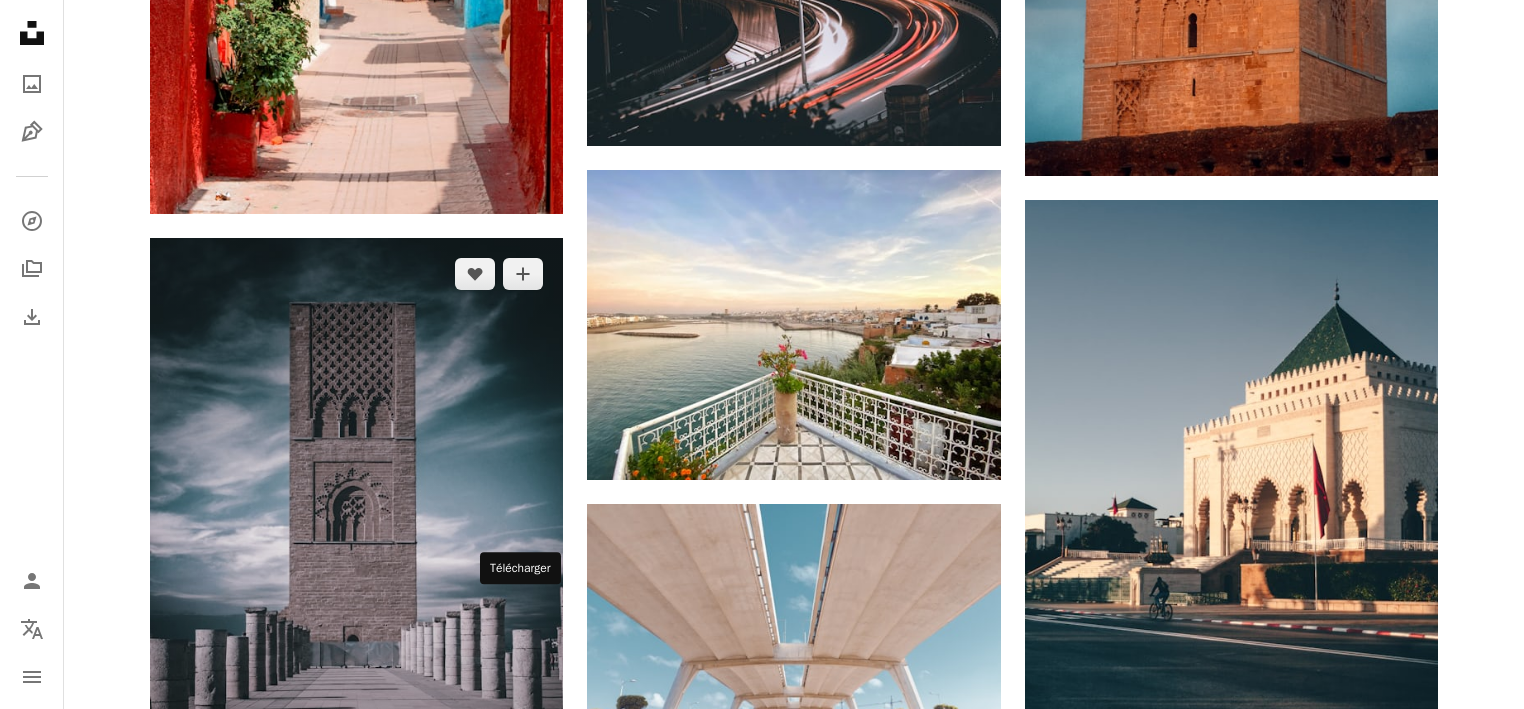click on "Arrow pointing down" 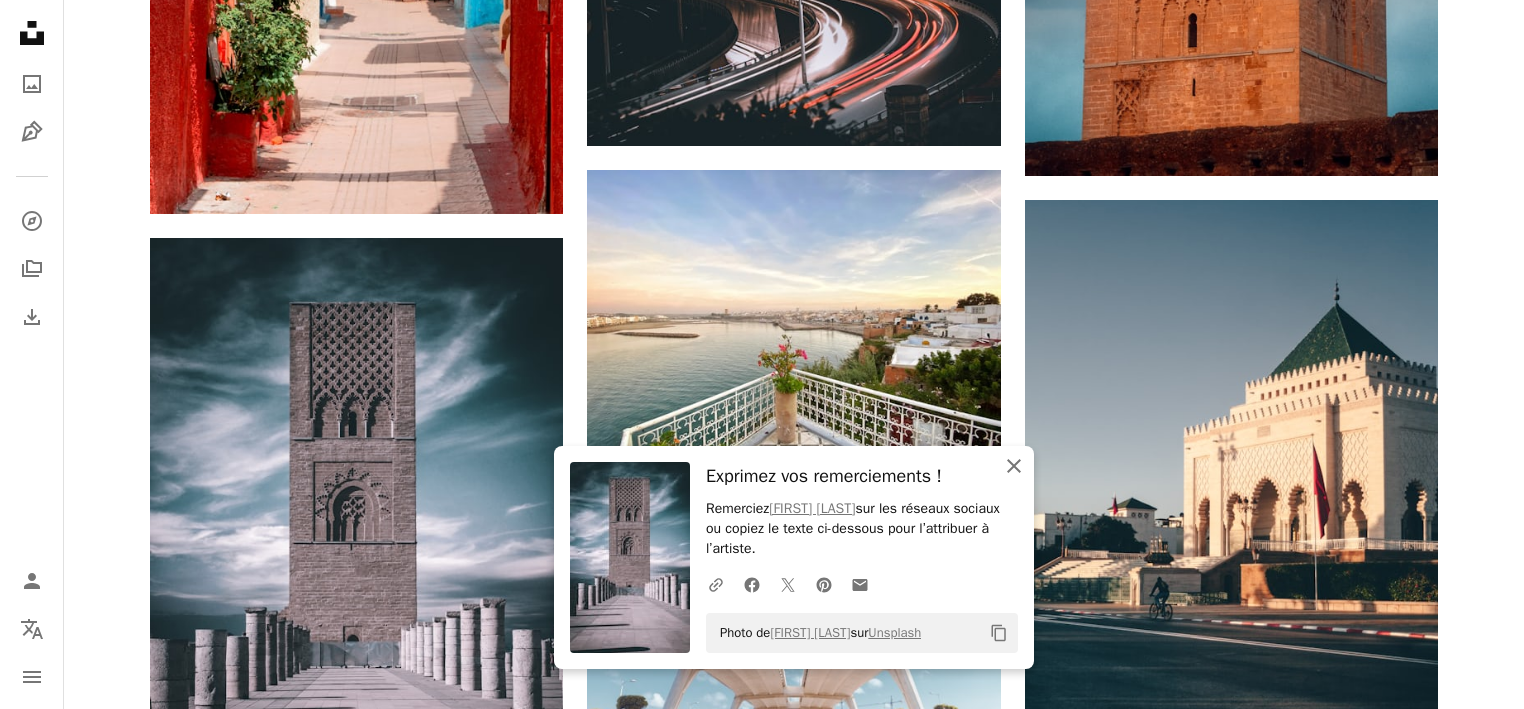 click 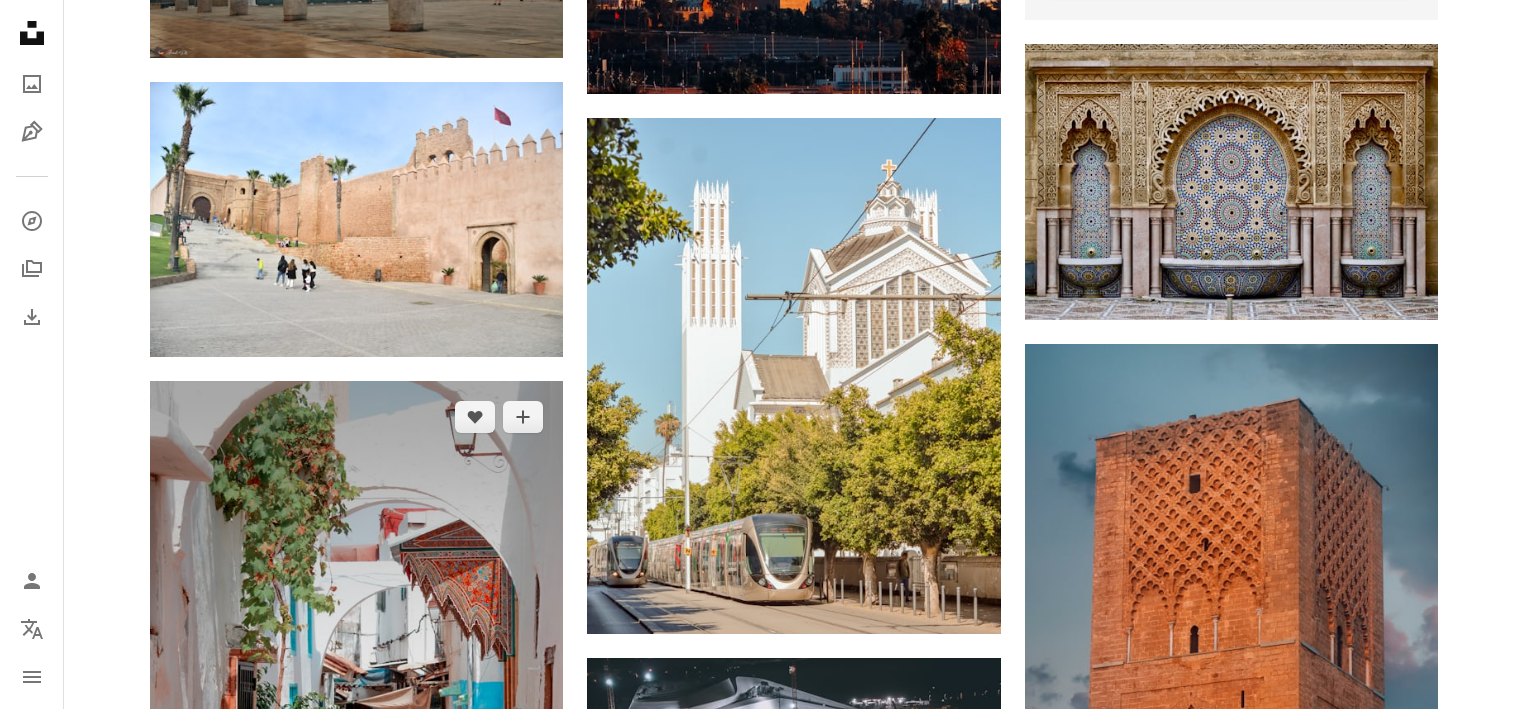 scroll, scrollTop: 0, scrollLeft: 0, axis: both 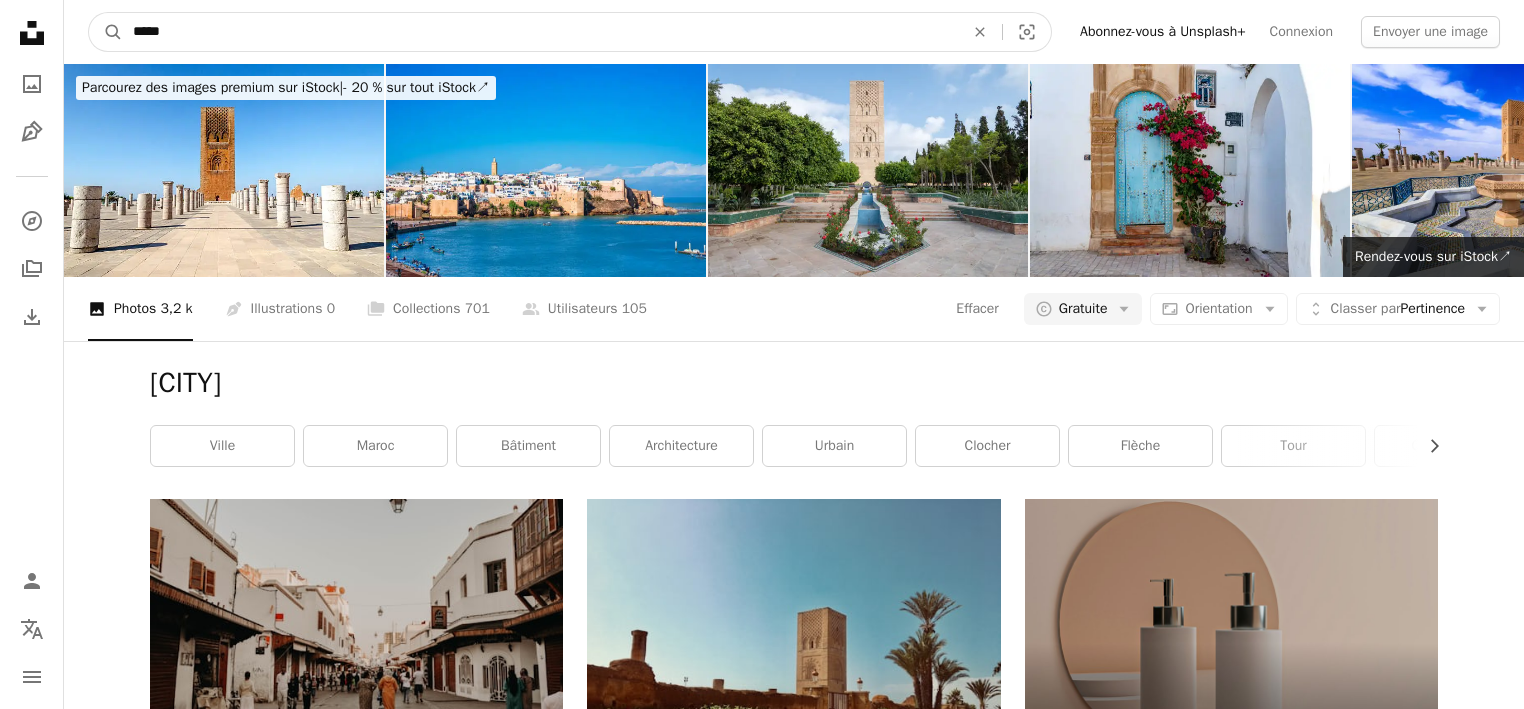 click on "*****" at bounding box center [540, 32] 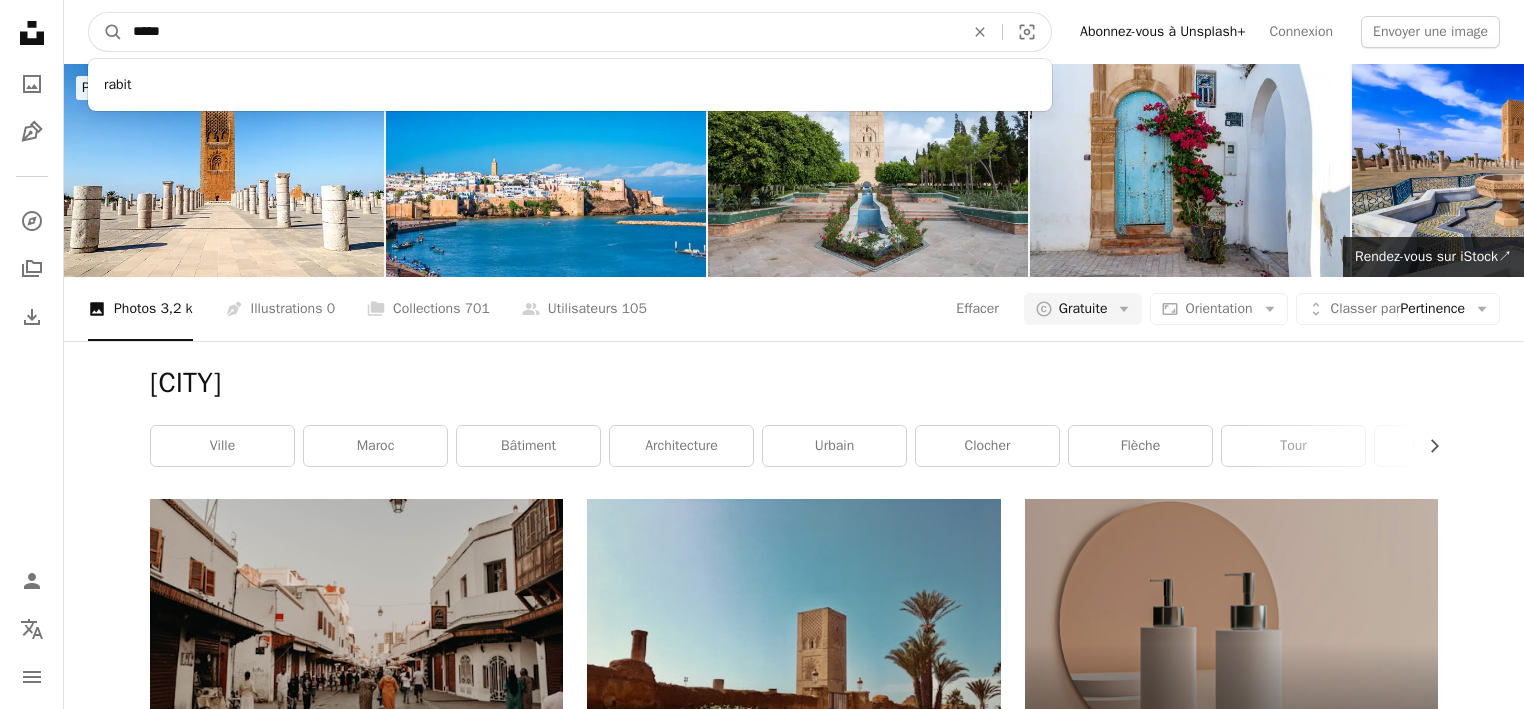 click on "*****" at bounding box center [540, 32] 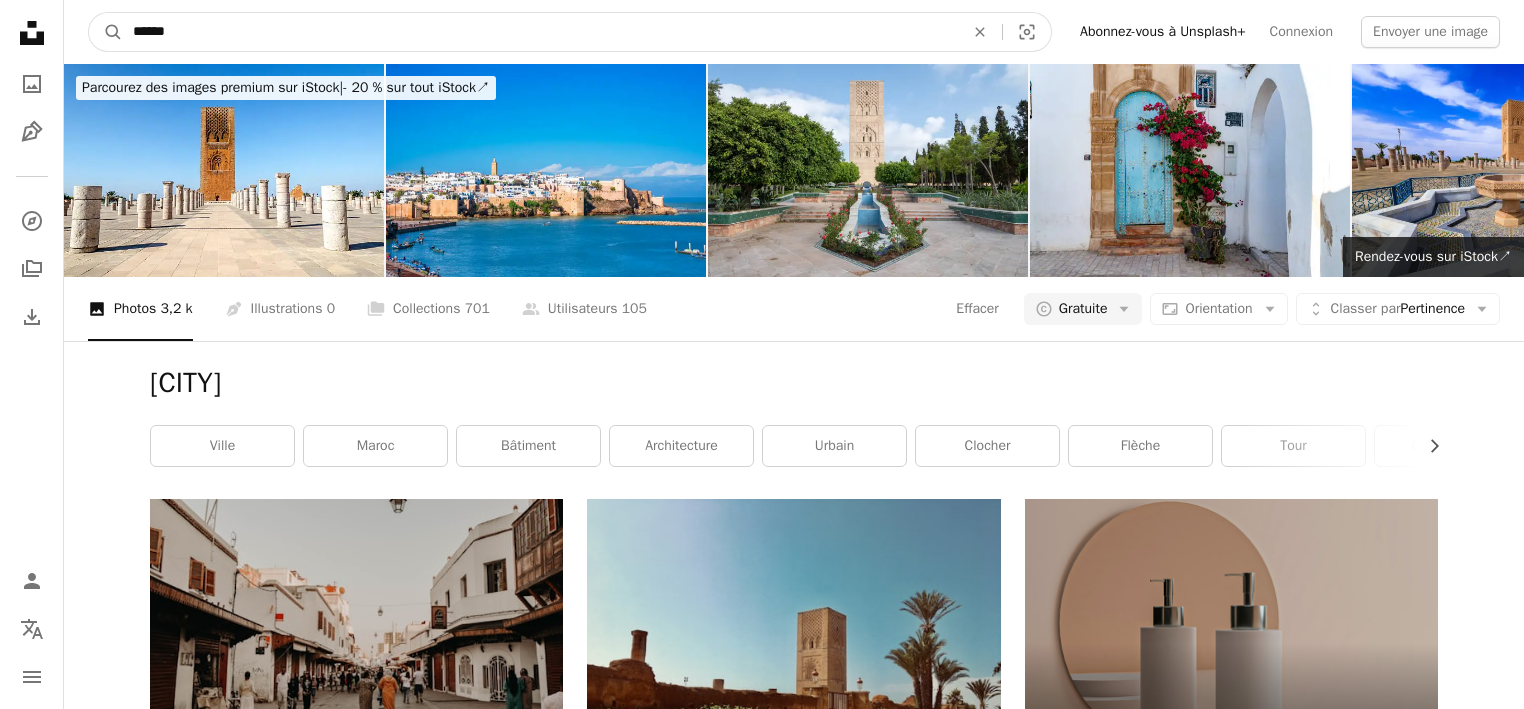 type on "******" 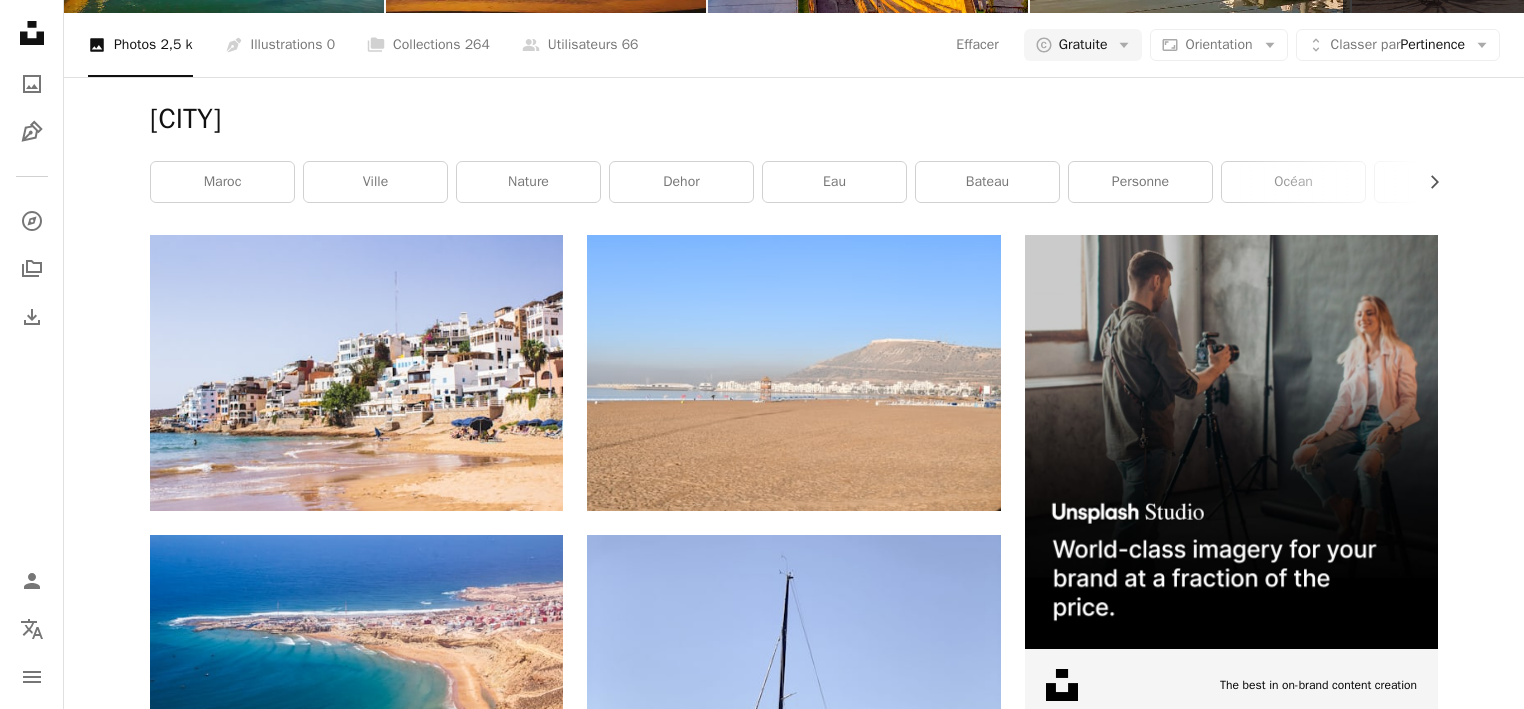 scroll, scrollTop: 0, scrollLeft: 0, axis: both 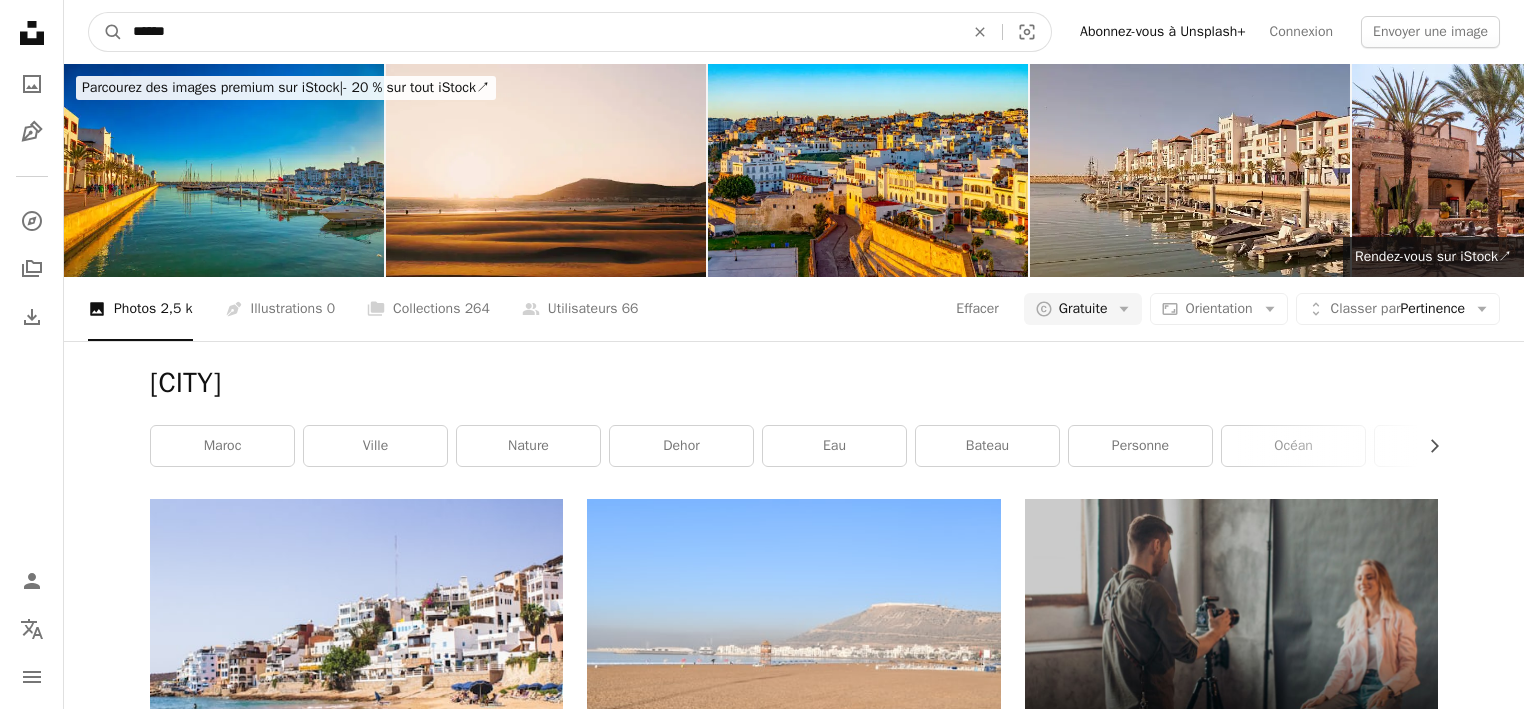 click on "******" at bounding box center (540, 32) 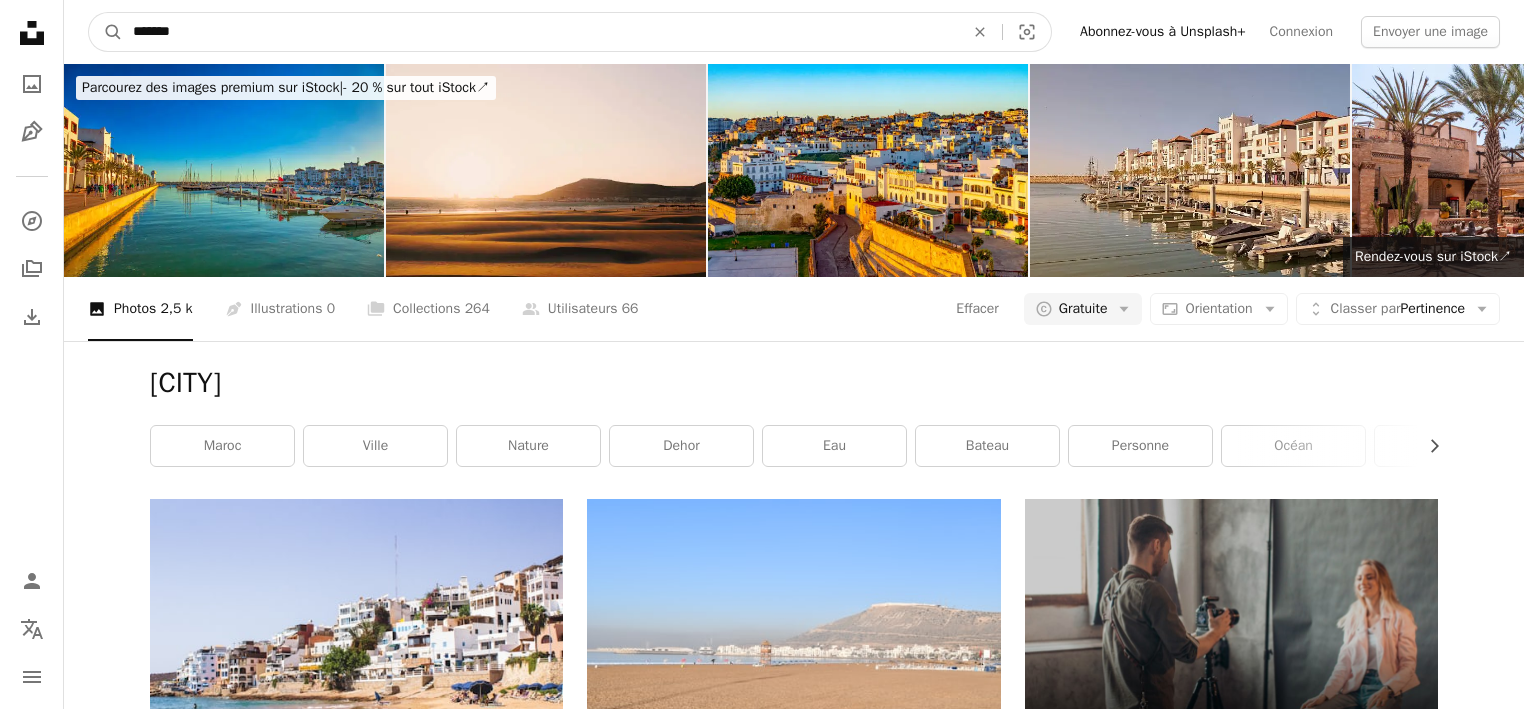 type on "*******" 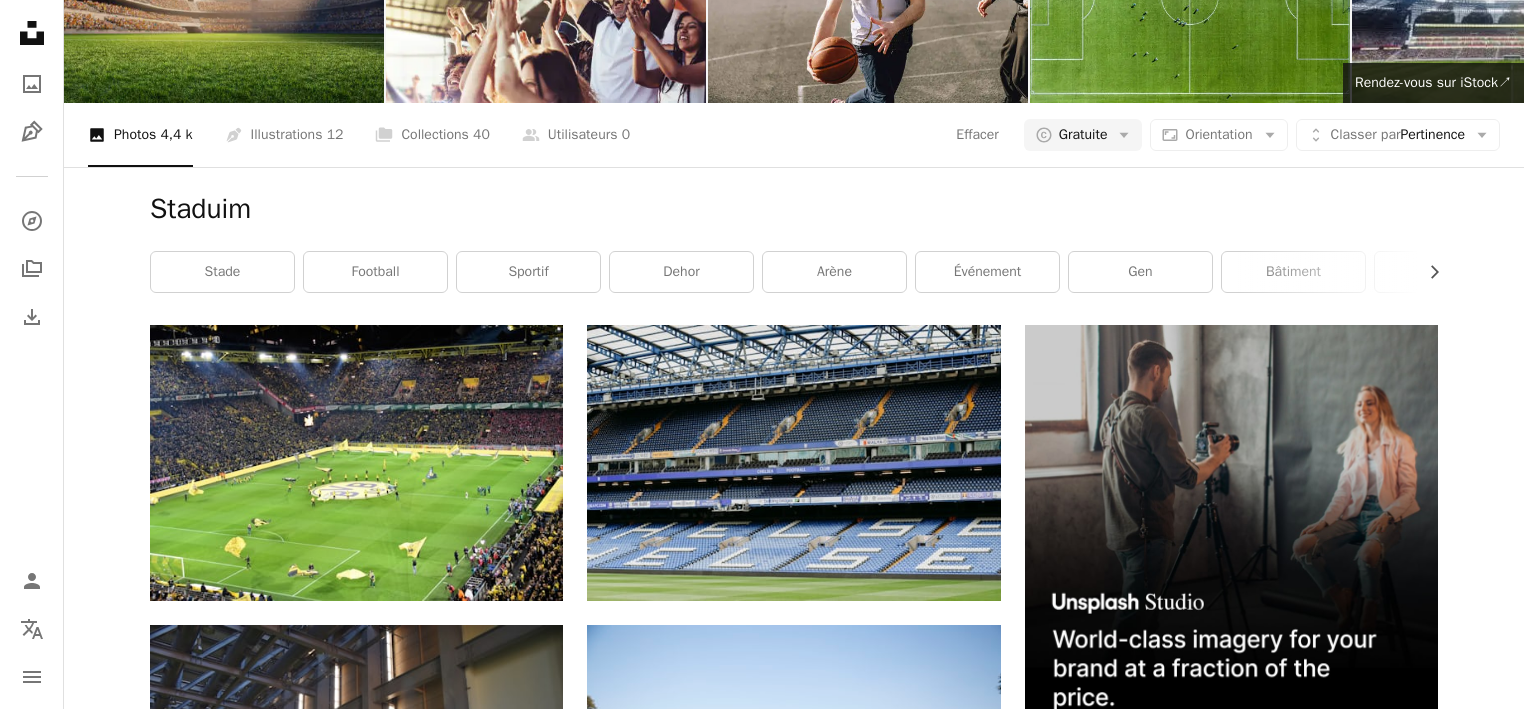 scroll, scrollTop: 0, scrollLeft: 0, axis: both 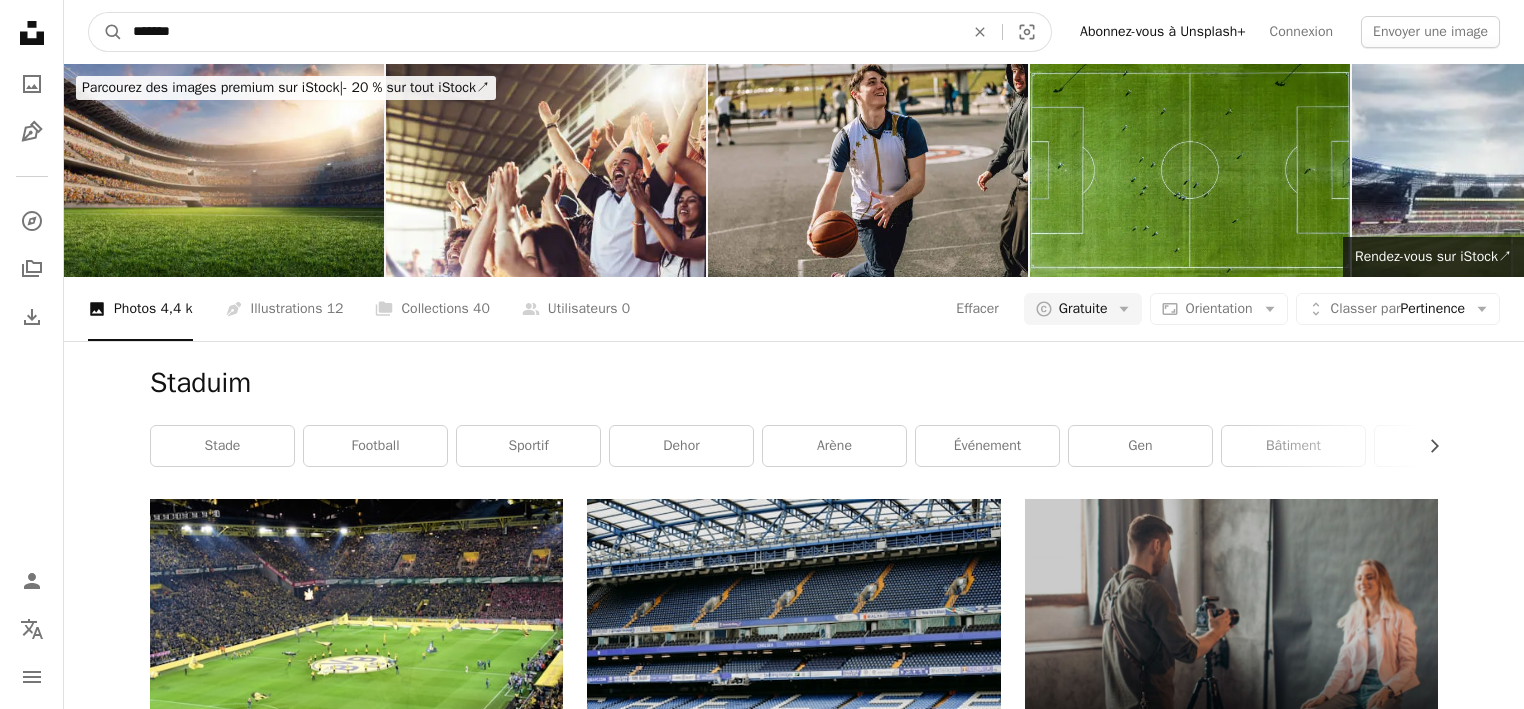click on "*******" at bounding box center [540, 32] 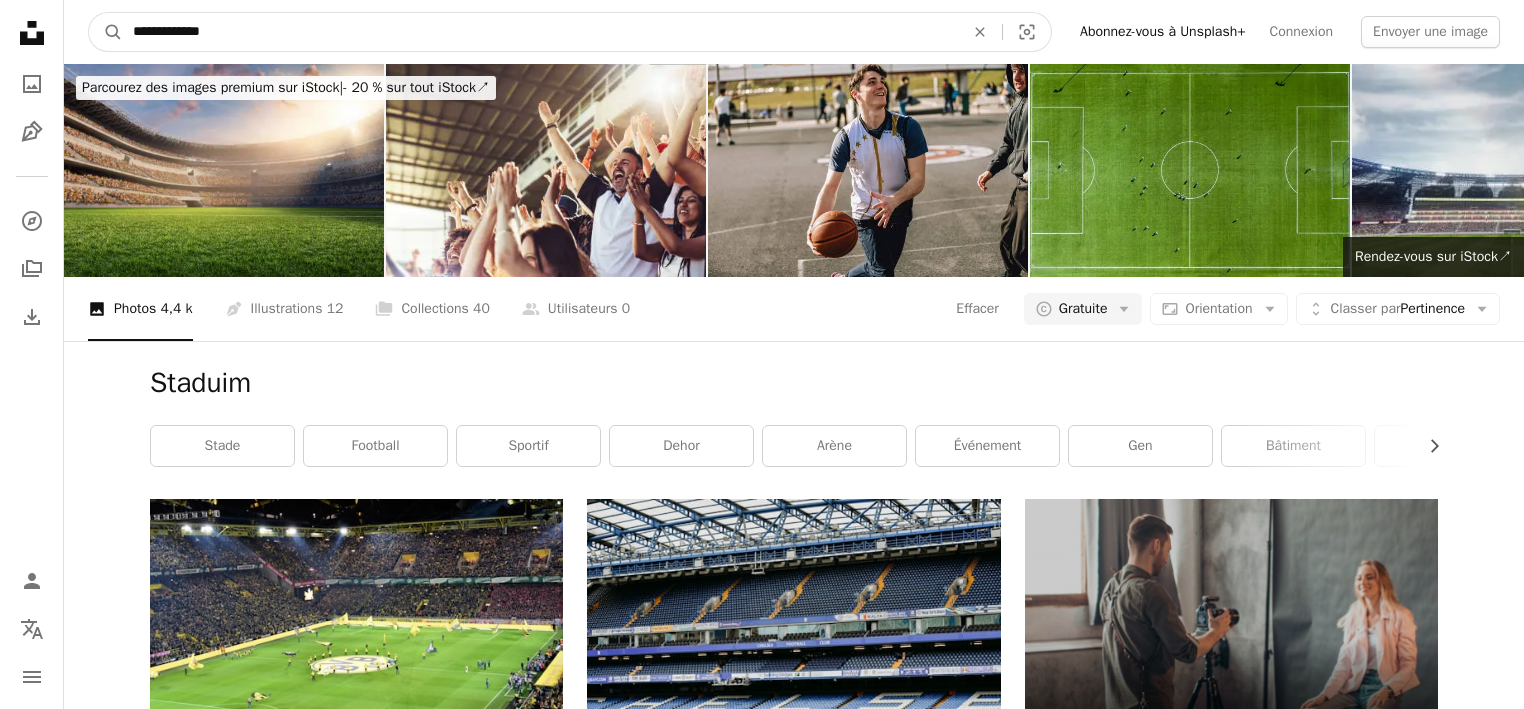 type on "**********" 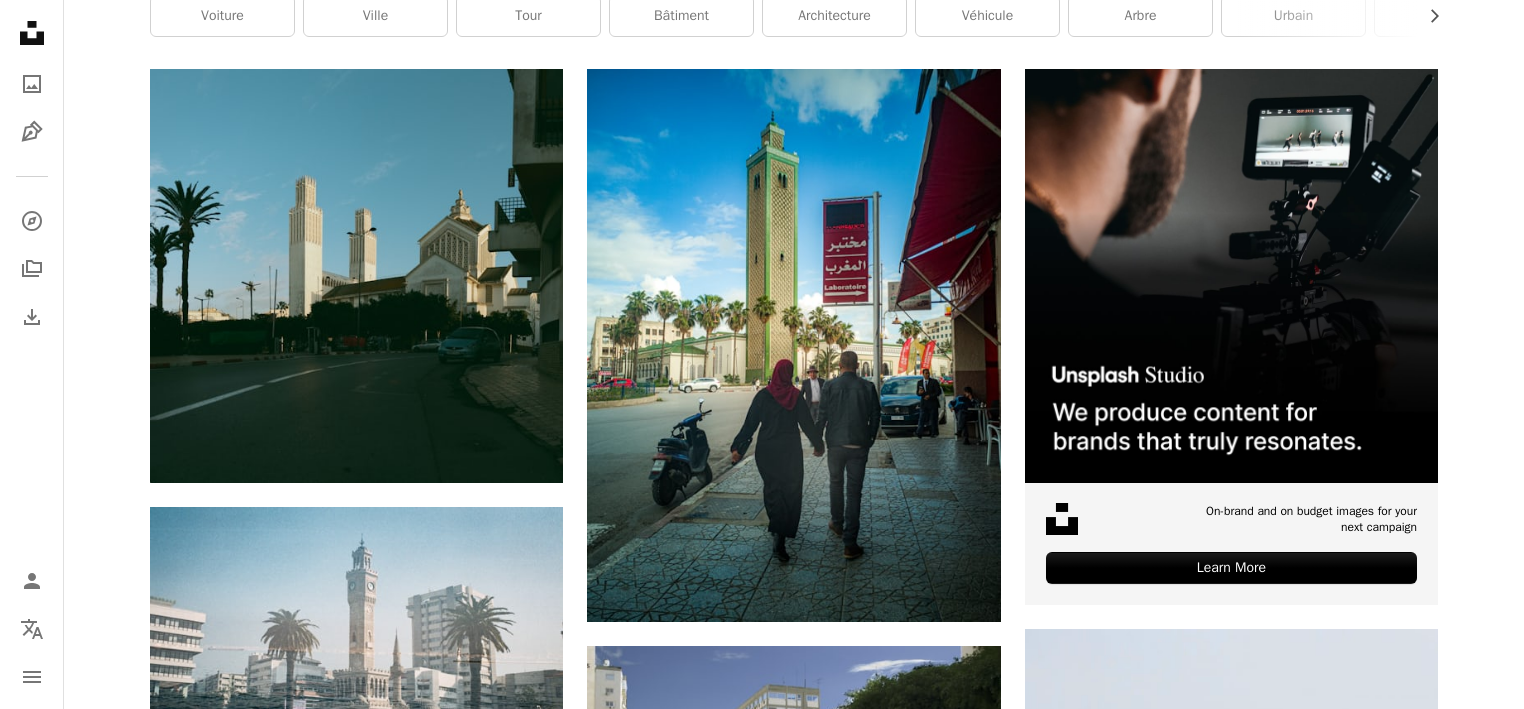 scroll, scrollTop: 0, scrollLeft: 0, axis: both 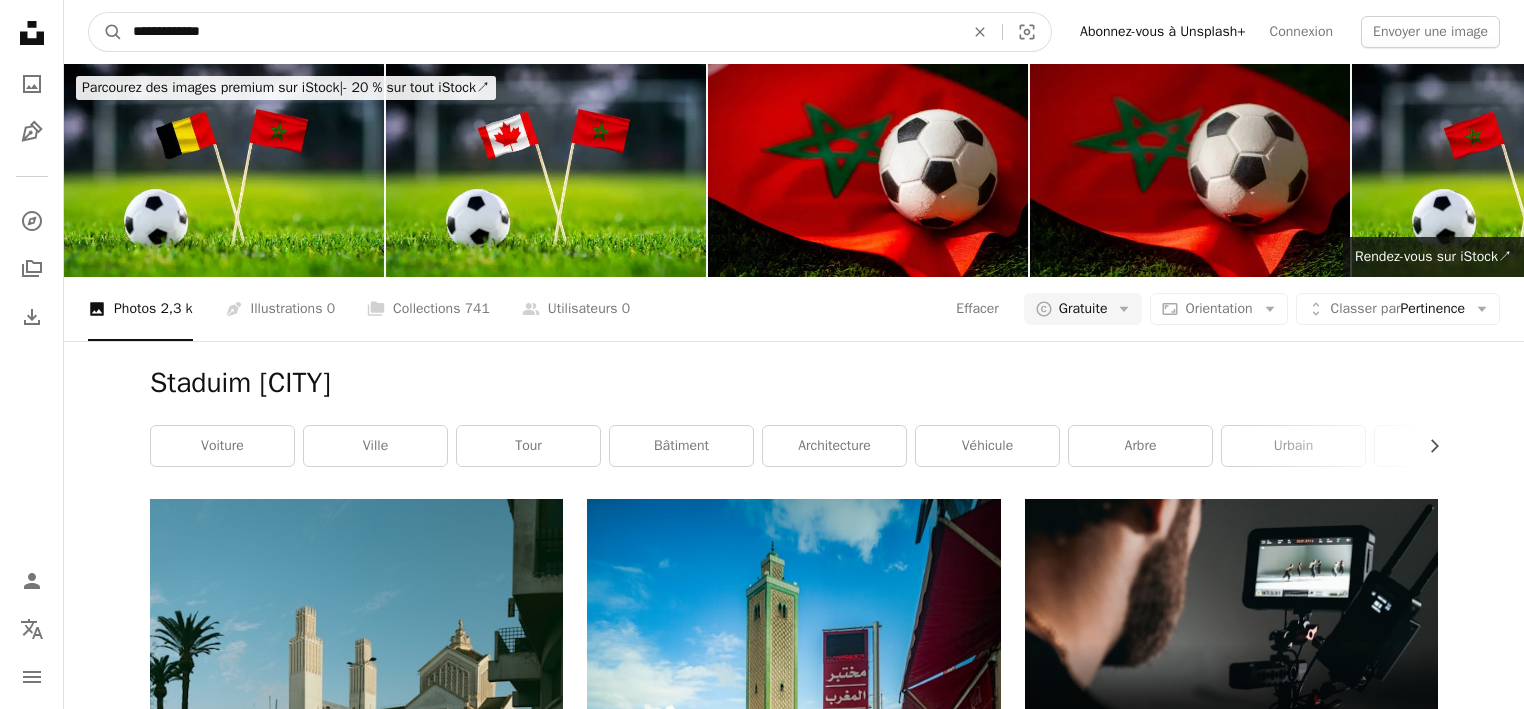 click on "**********" at bounding box center [540, 32] 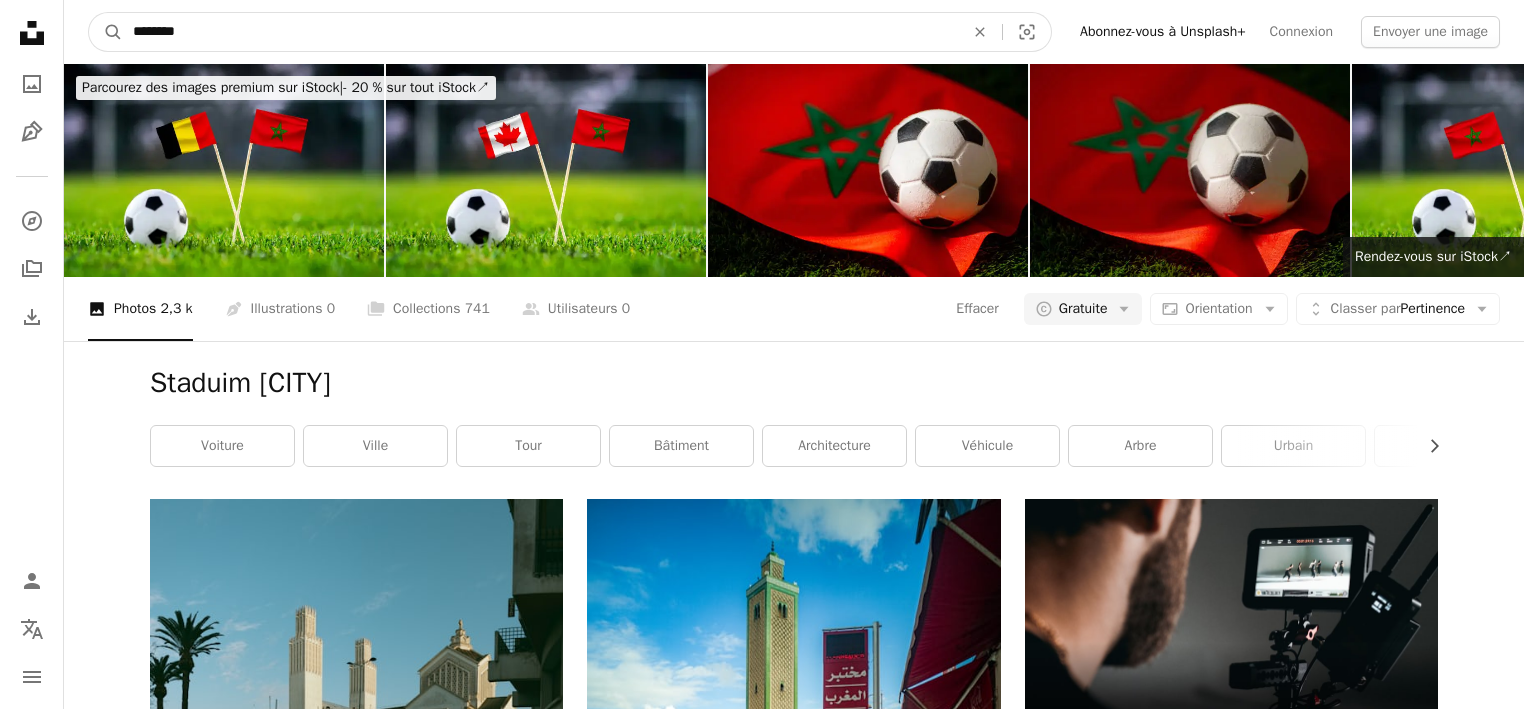 type on "*******" 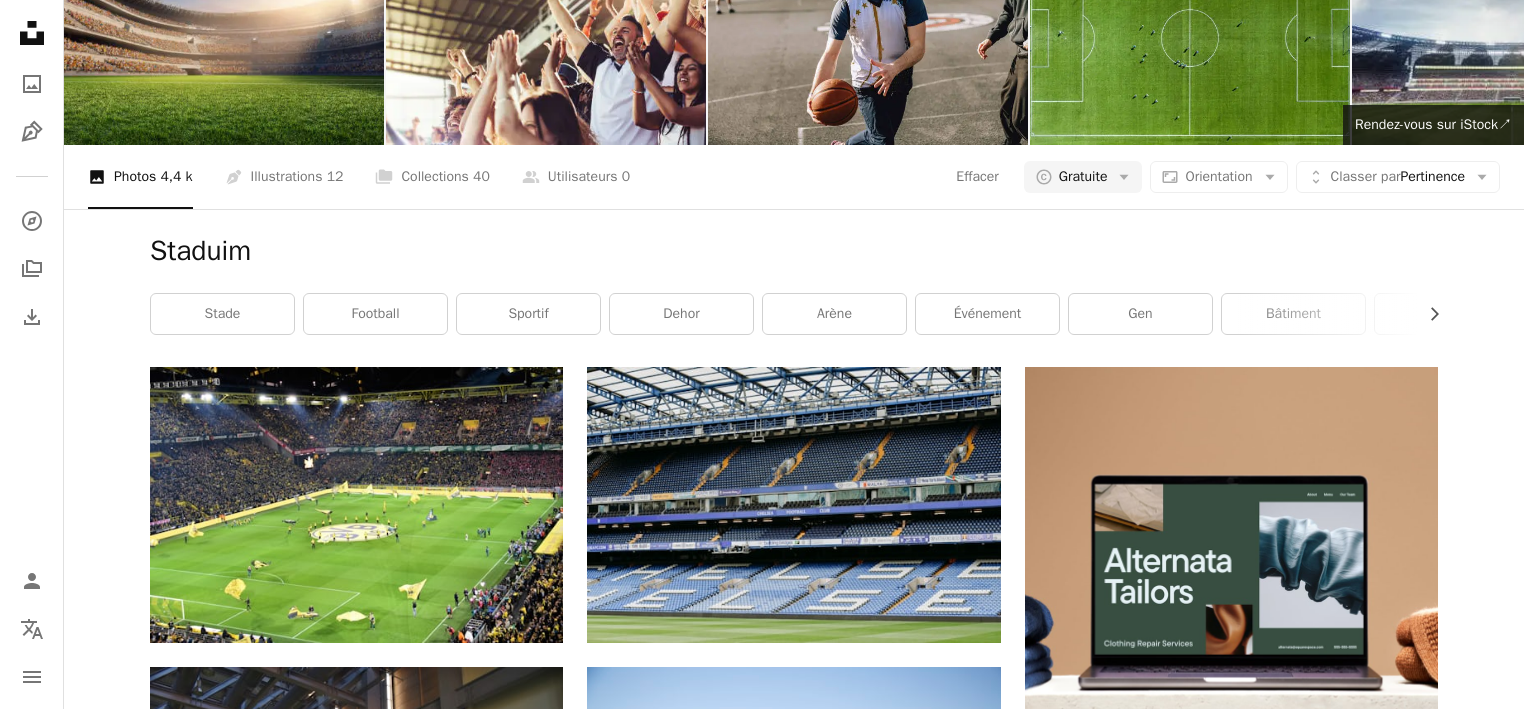 scroll, scrollTop: 0, scrollLeft: 0, axis: both 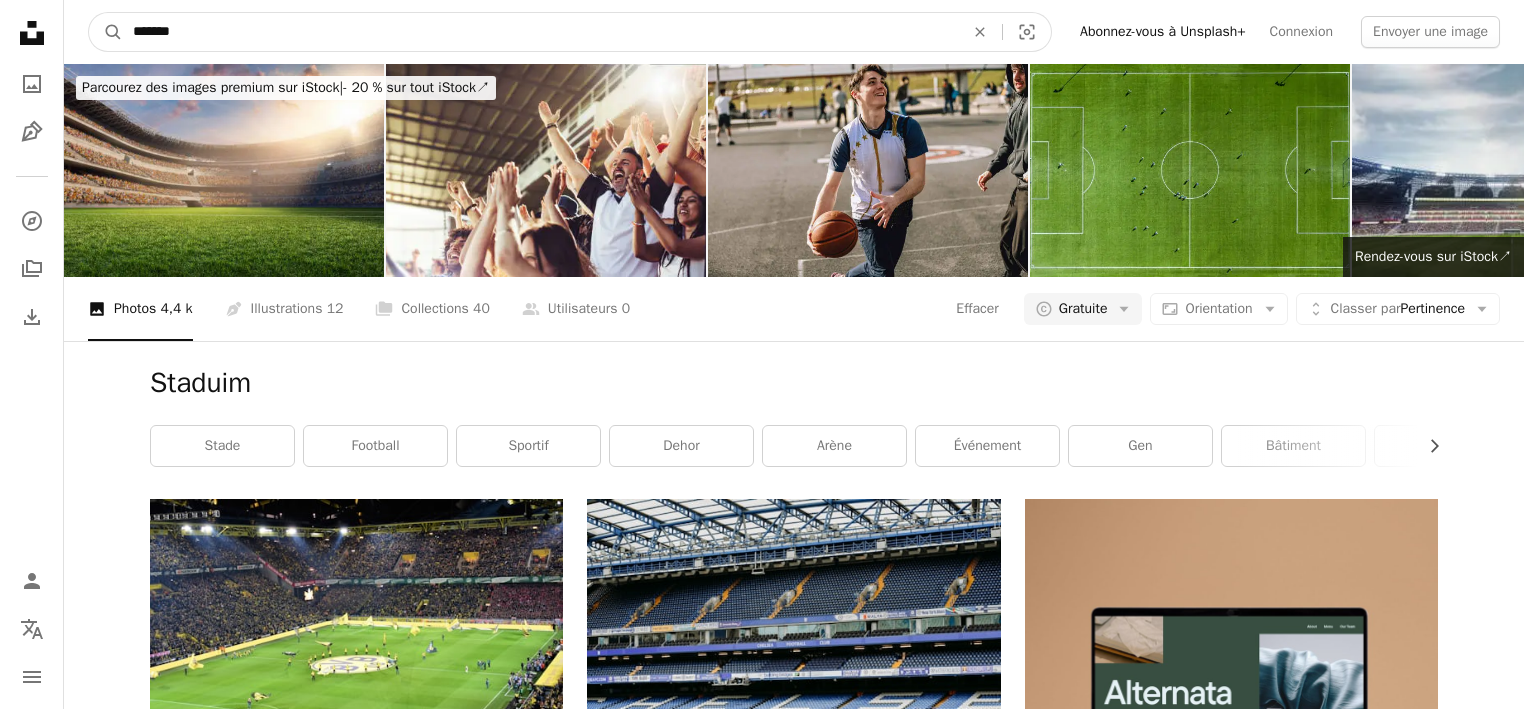 click on "*******" at bounding box center (540, 32) 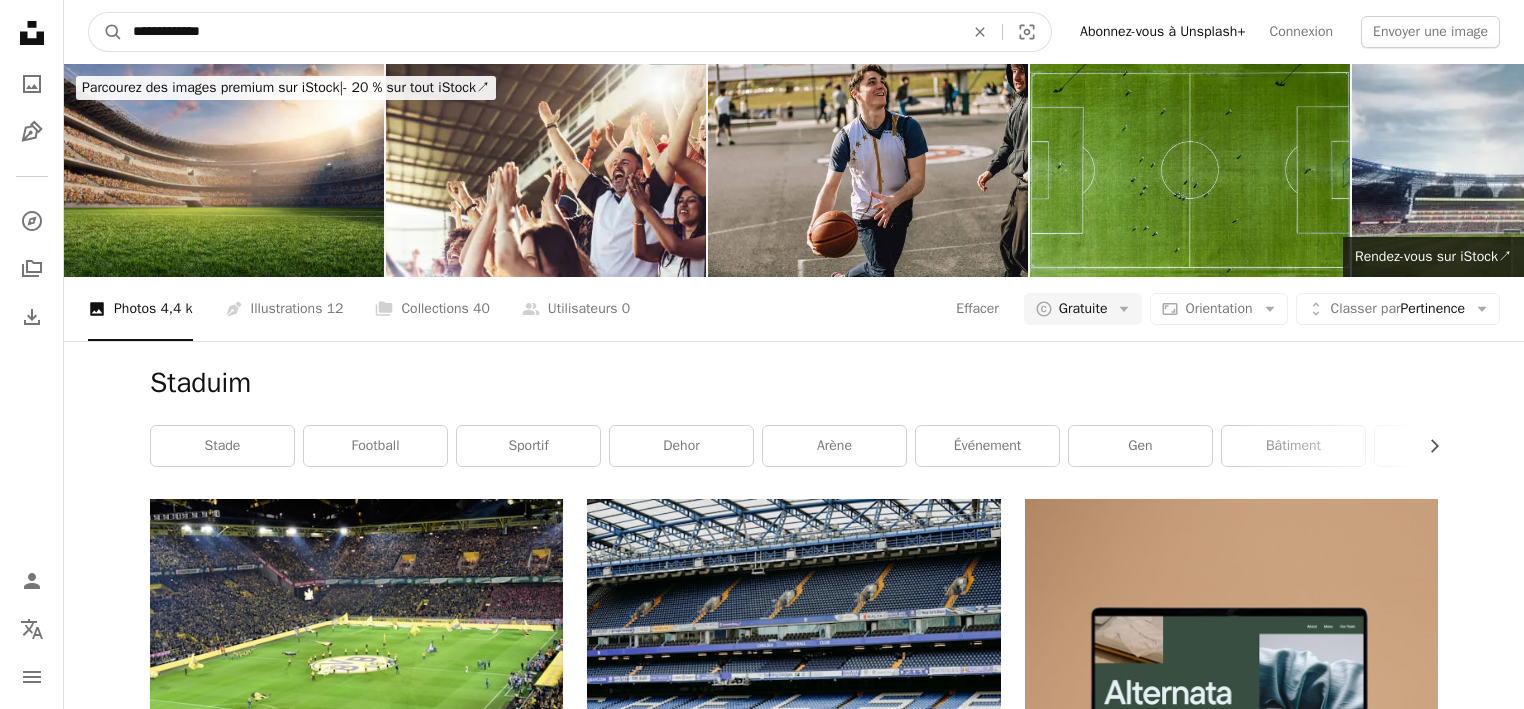 type on "**********" 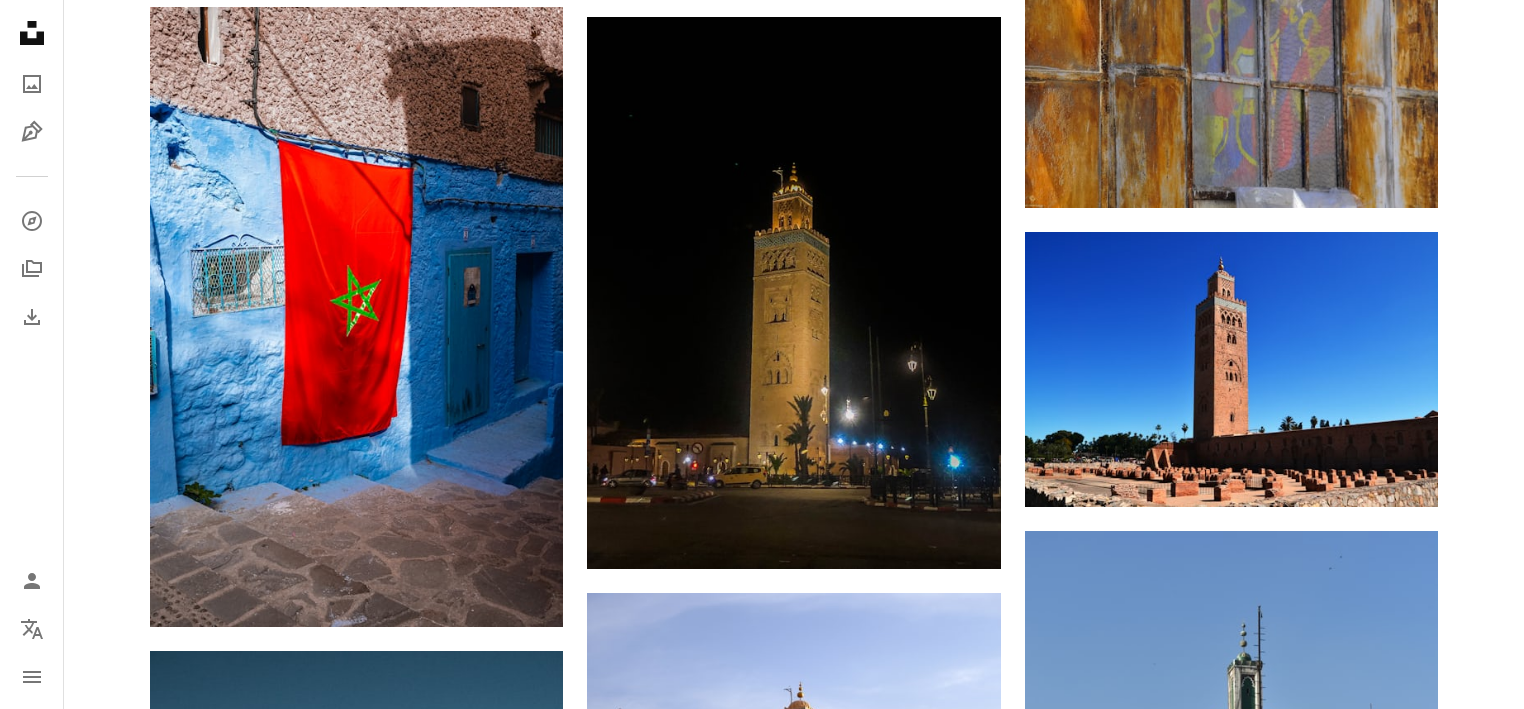 scroll, scrollTop: 0, scrollLeft: 0, axis: both 